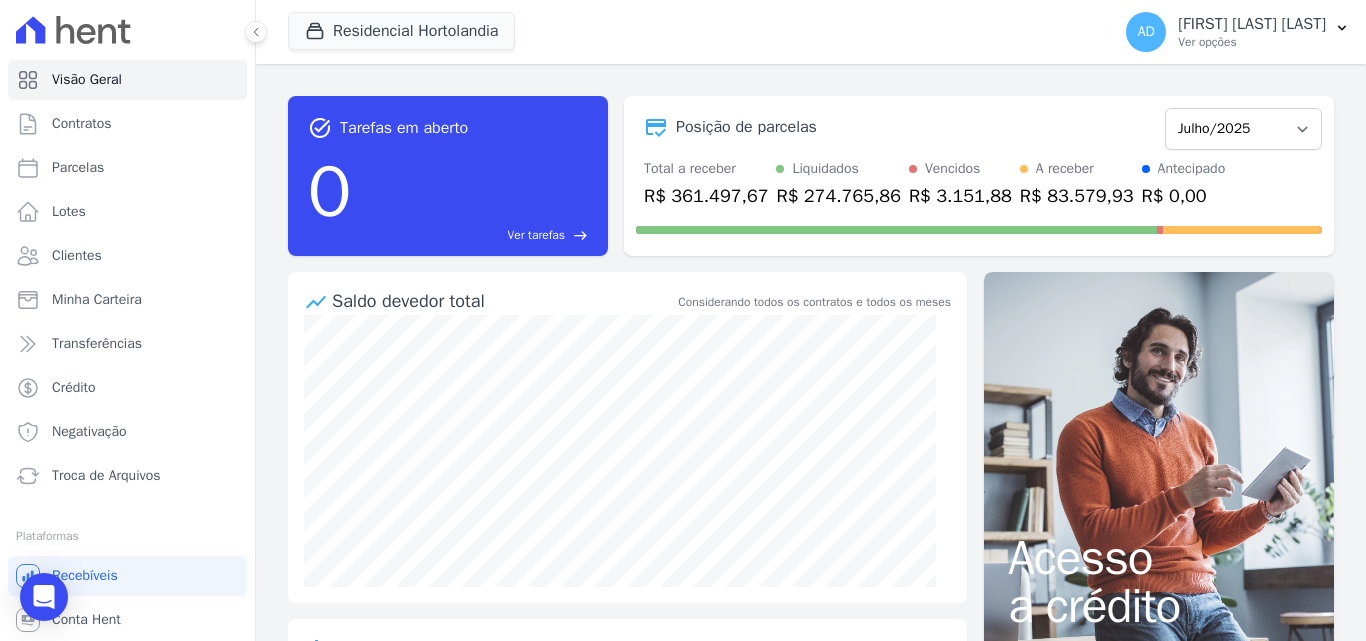 scroll, scrollTop: 0, scrollLeft: 0, axis: both 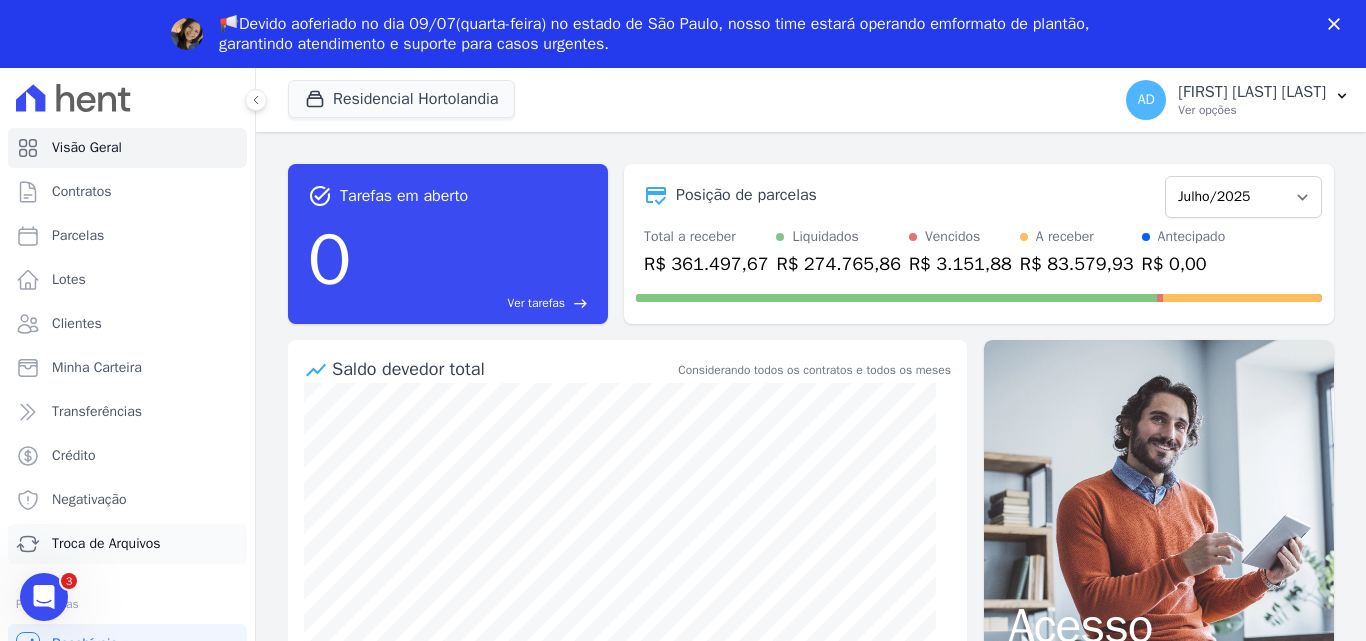 click on "Troca de Arquivos" at bounding box center [106, 544] 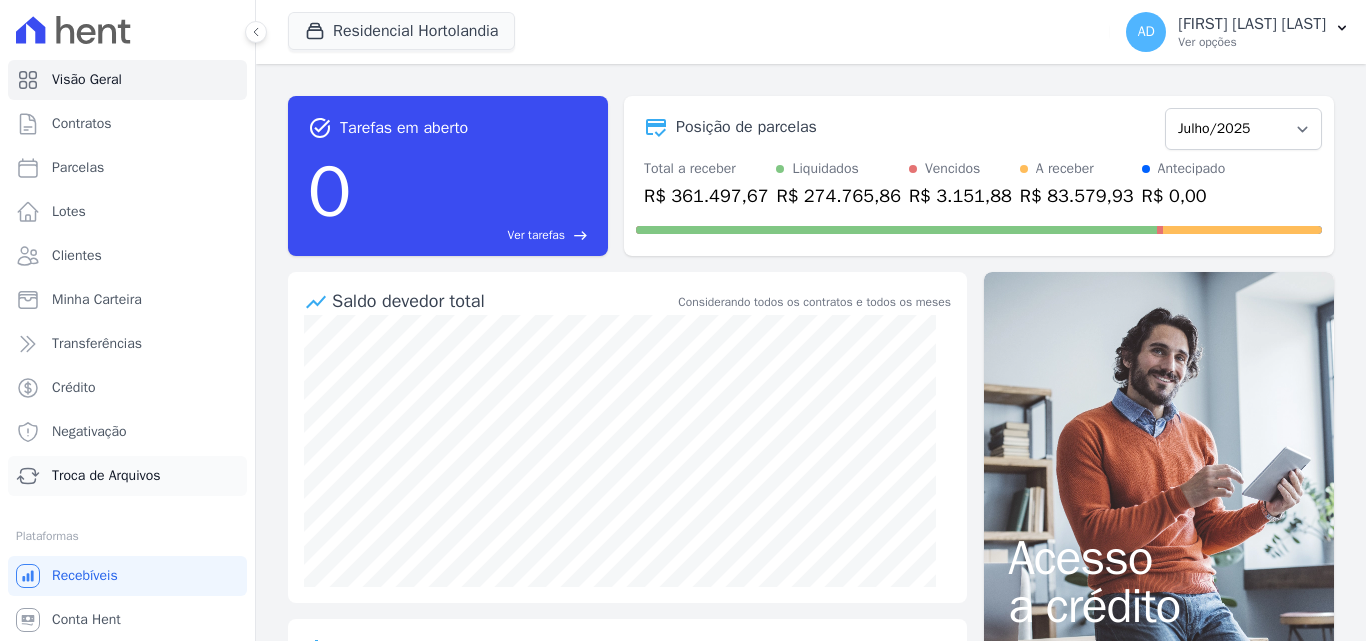 click on "Visão Geral
Contratos
Parcelas
Lotes
Clientes
Minha Carteira
Transferências
Crédito
Negativação
Troca de Arquivos
Plataformas
Você não possui Hent Sign ativado. Para saber mais, fale com a equipe Hent.
Recebíveis" at bounding box center (127, 372) 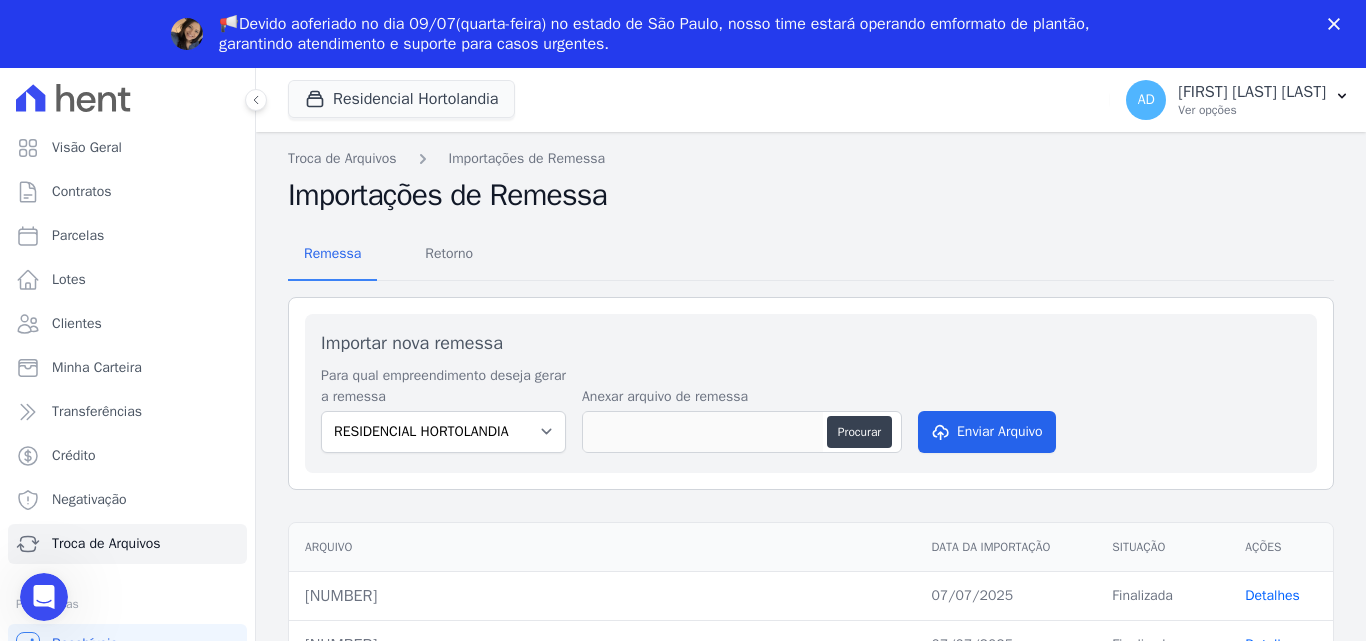 scroll, scrollTop: 0, scrollLeft: 0, axis: both 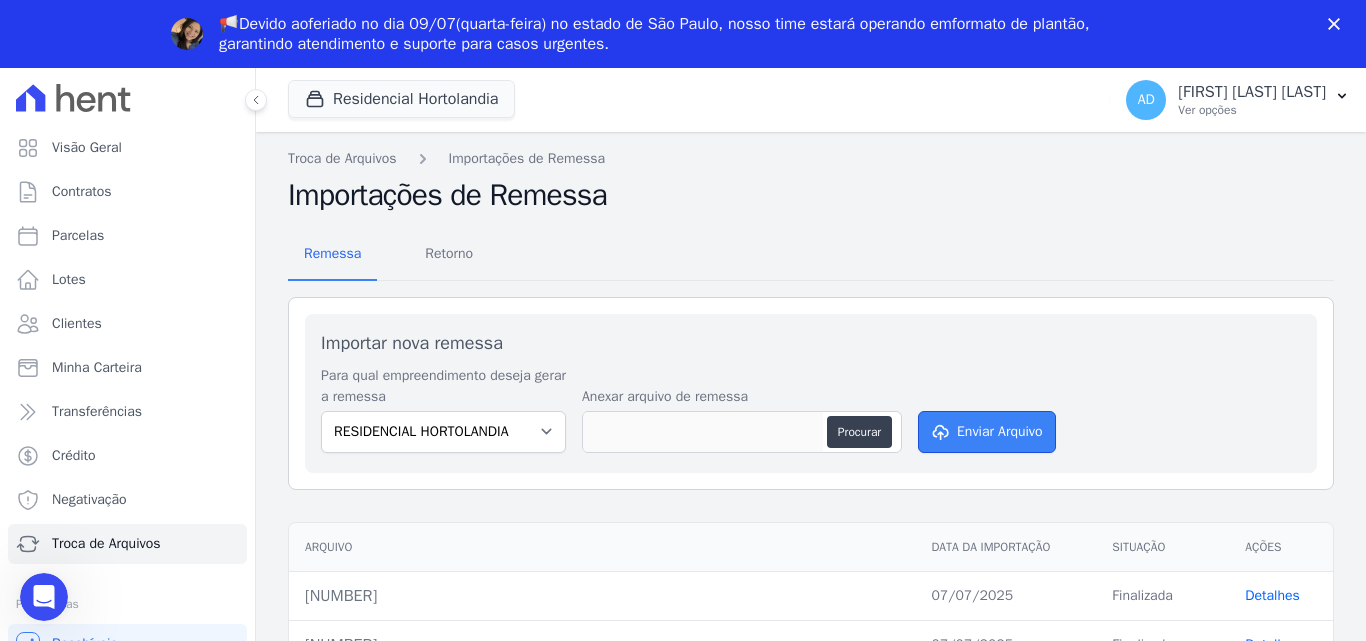 click on "Enviar Arquivo" at bounding box center (987, 432) 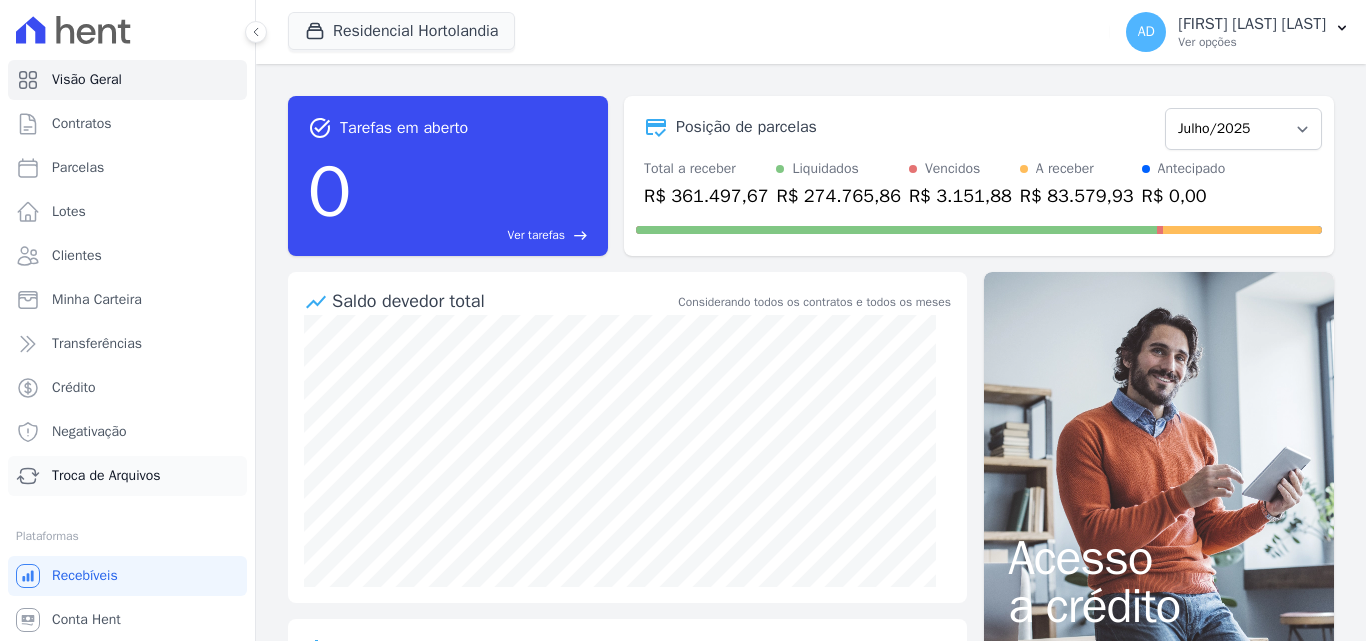 click on "Troca de Arquivos" at bounding box center (106, 476) 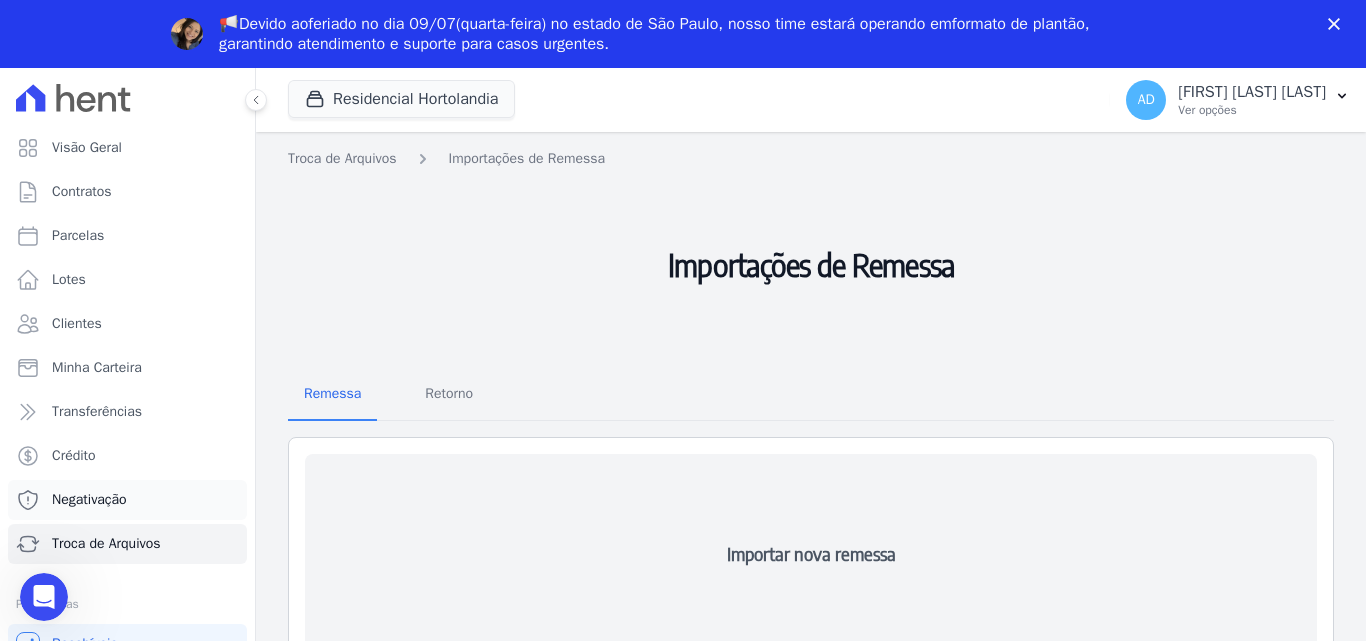 scroll, scrollTop: 0, scrollLeft: 0, axis: both 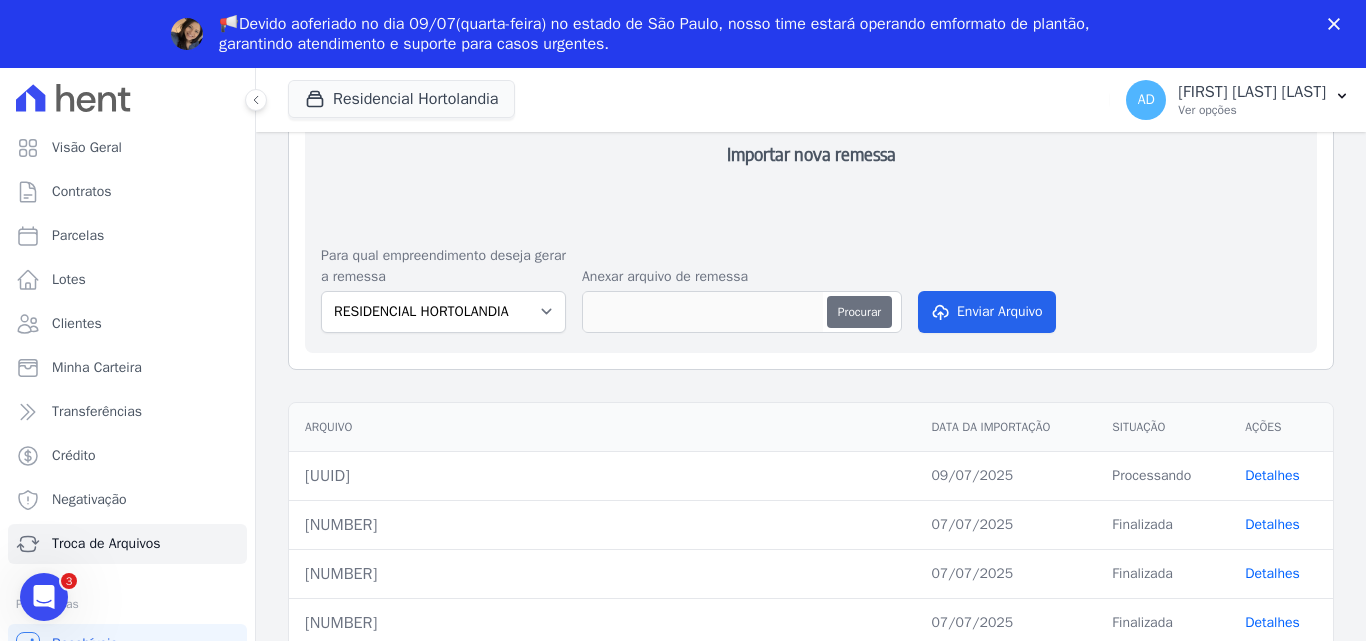 click on "Procurar" at bounding box center [859, 312] 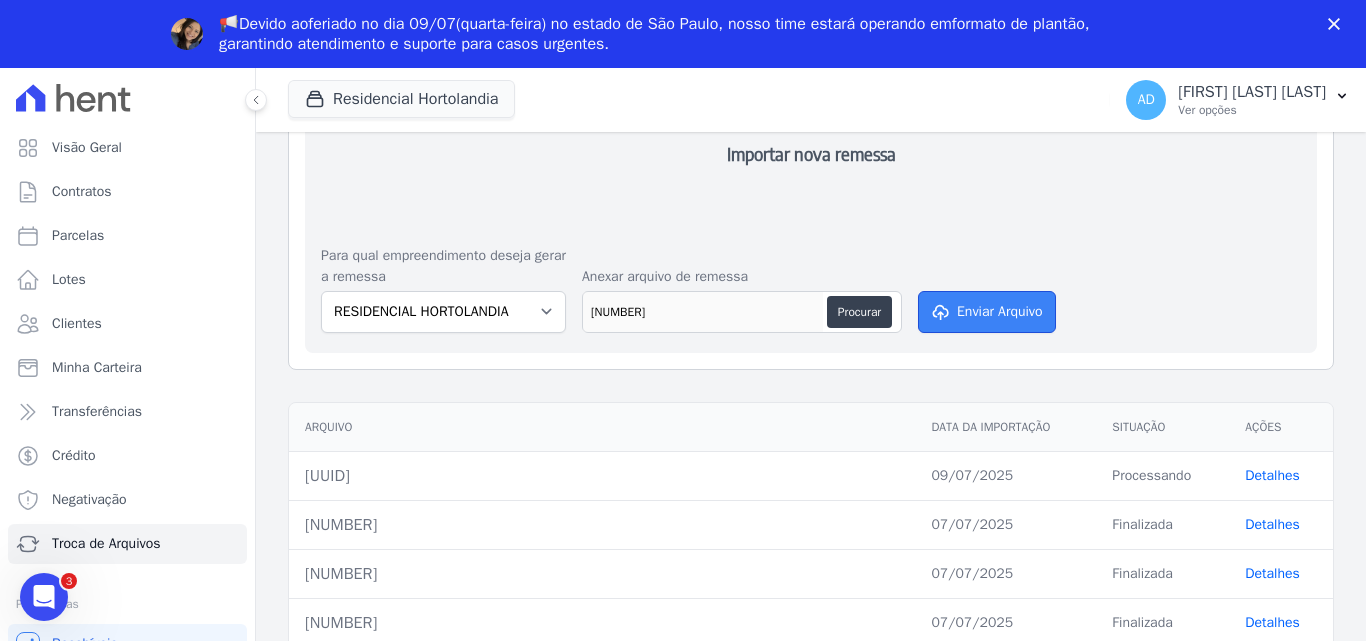 click on "Enviar Arquivo" at bounding box center [987, 312] 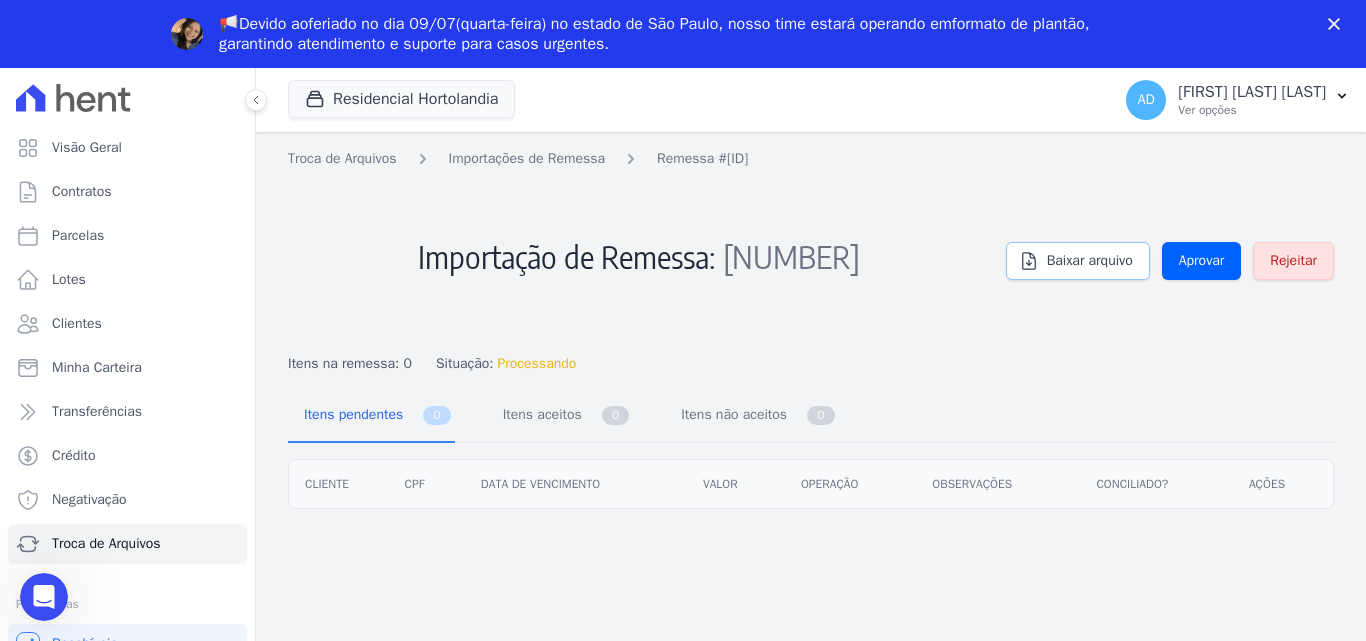 scroll, scrollTop: 0, scrollLeft: 0, axis: both 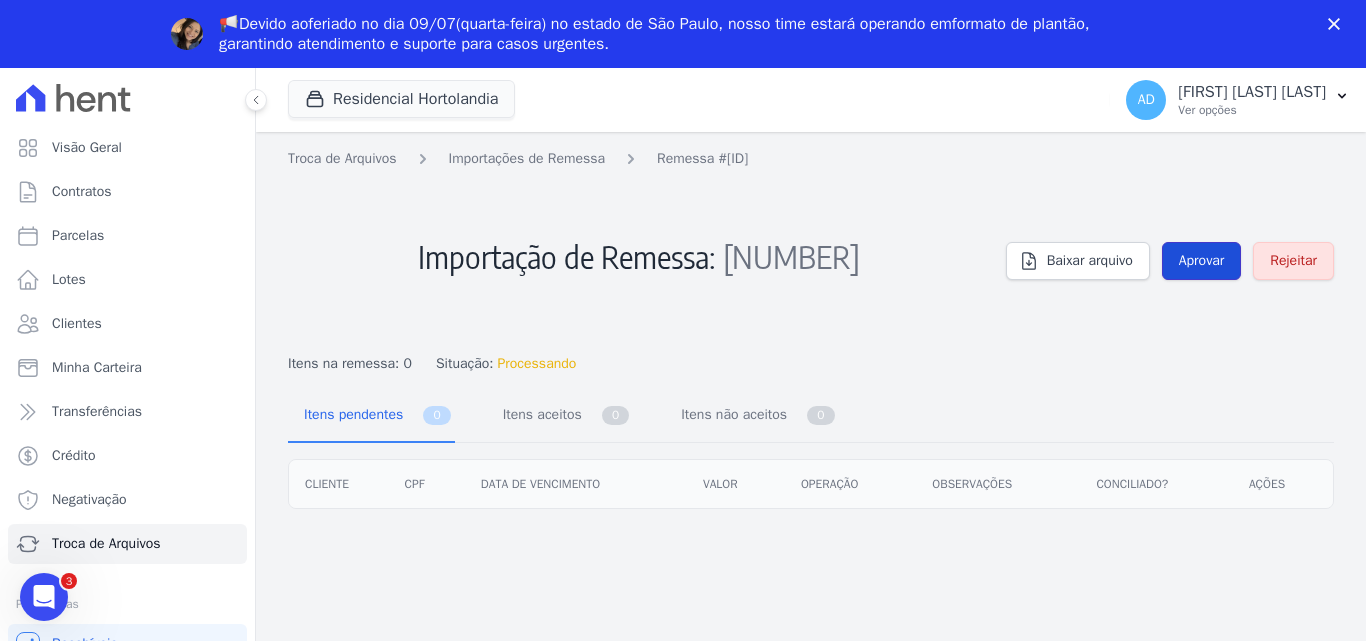 click on "Aprovar" at bounding box center (1202, 261) 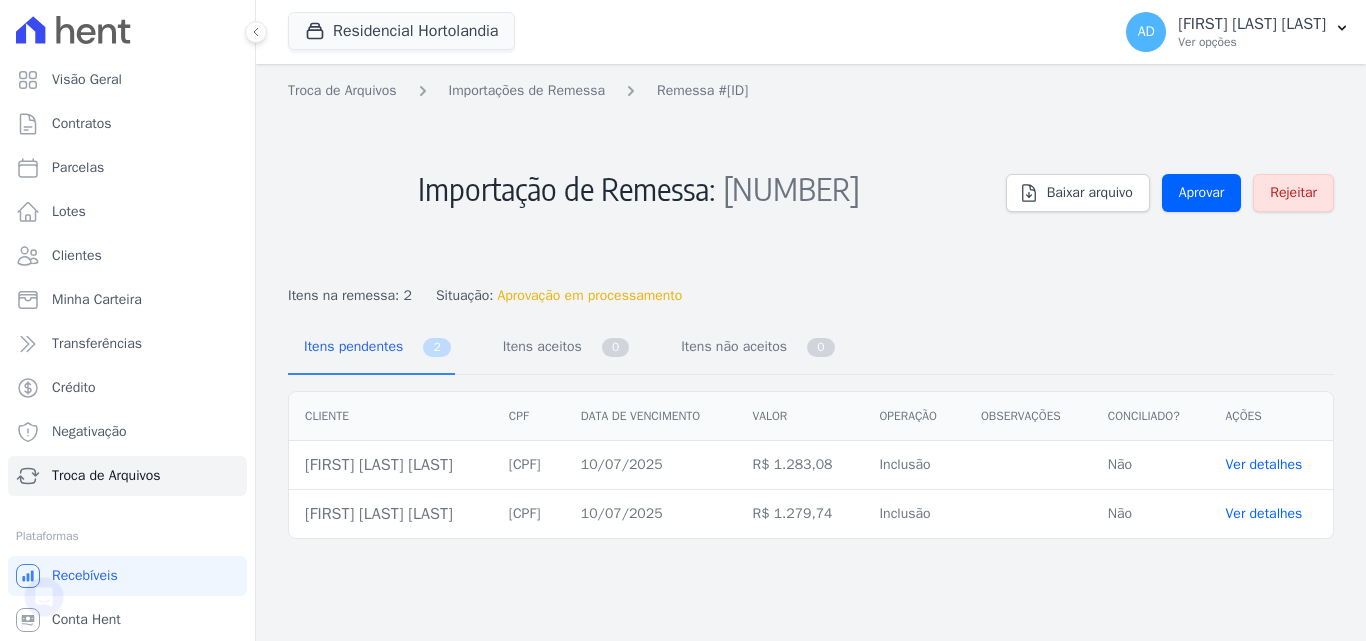 scroll, scrollTop: 0, scrollLeft: 0, axis: both 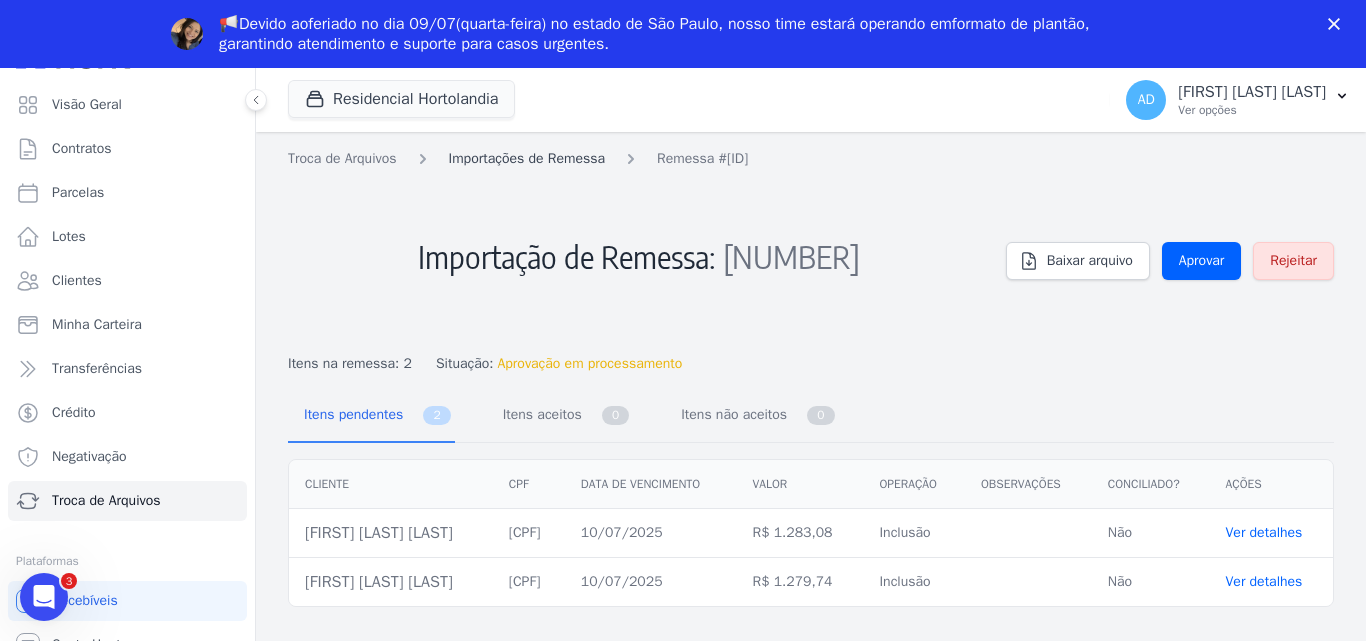 click on "Importações de Remessa" at bounding box center [527, 158] 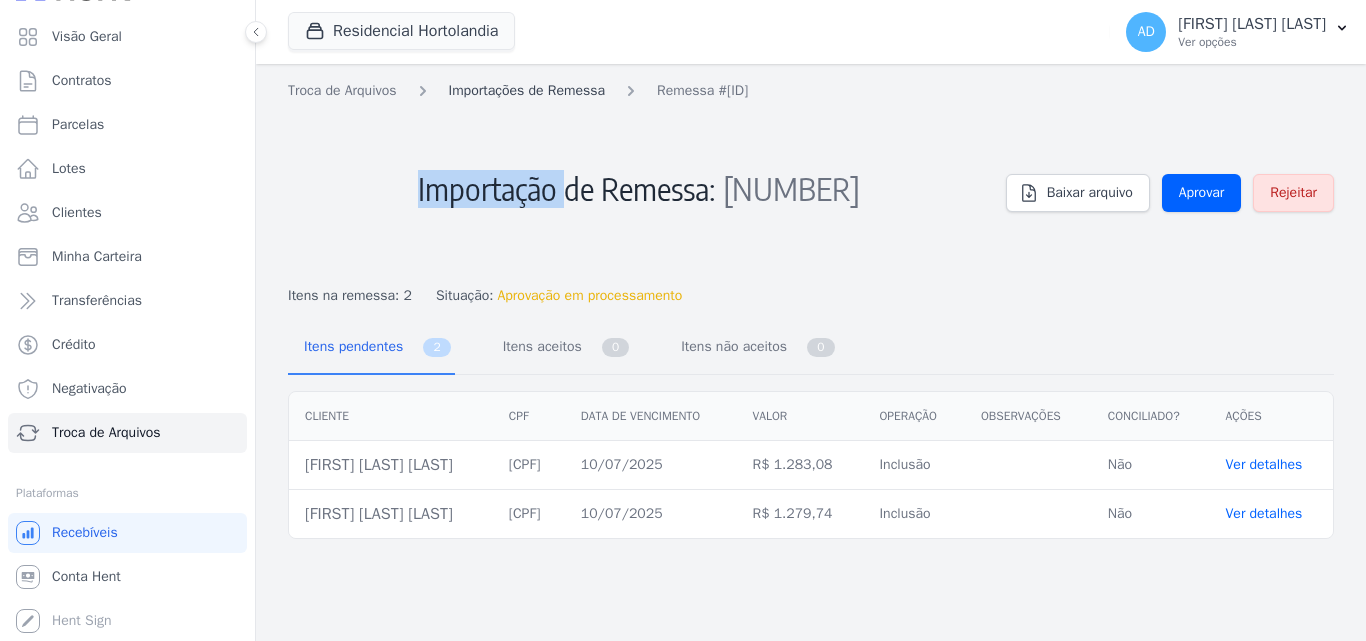 click on "Importação de Remessa:
[NUMBER]" at bounding box center [639, 189] 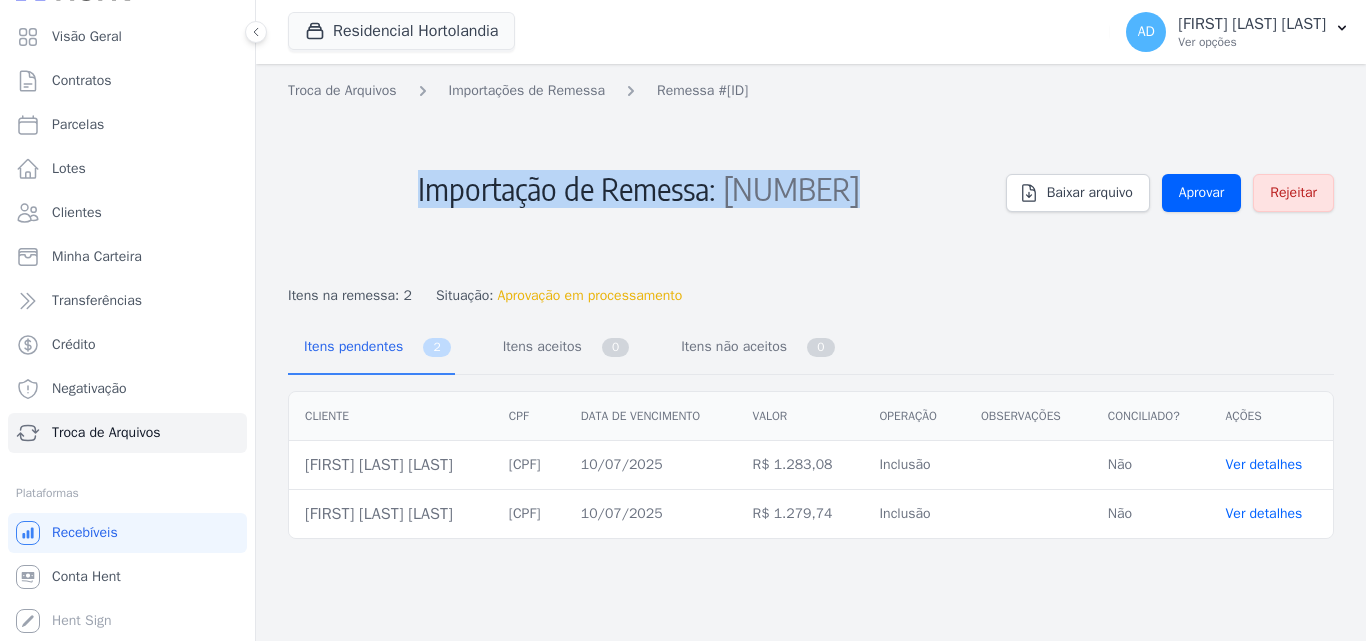 click on "Importação de Remessa:
[NUMBER]" at bounding box center [639, 189] 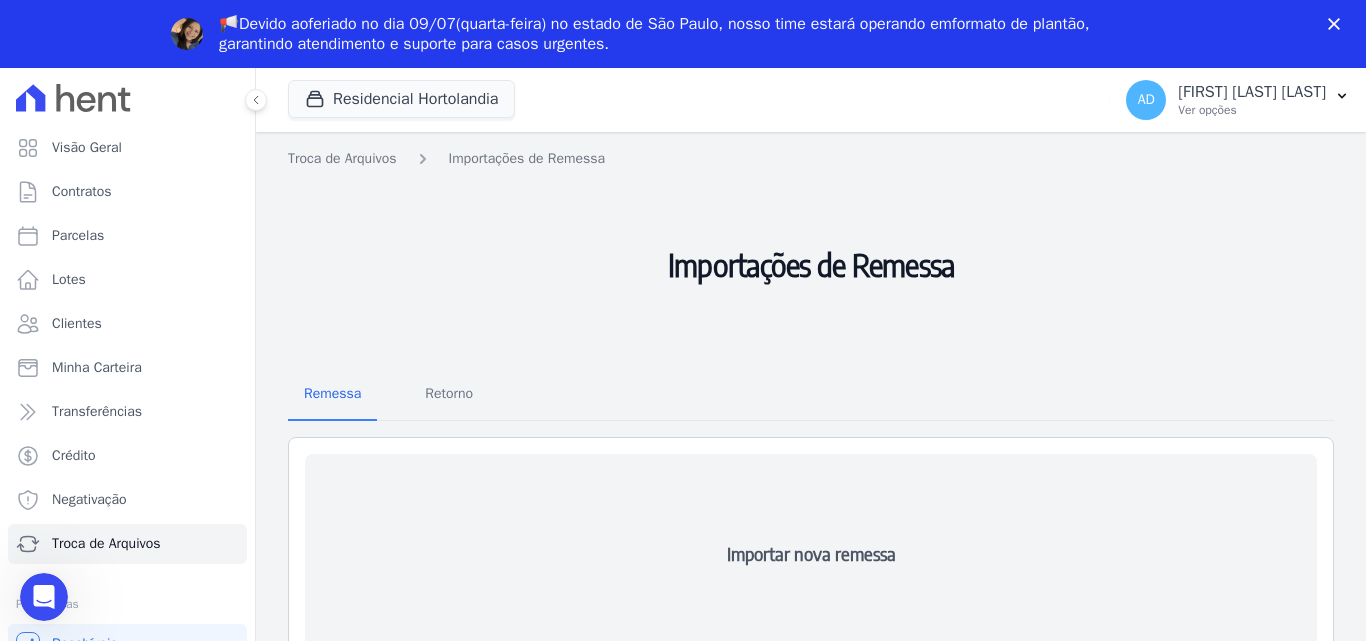 scroll, scrollTop: 0, scrollLeft: 0, axis: both 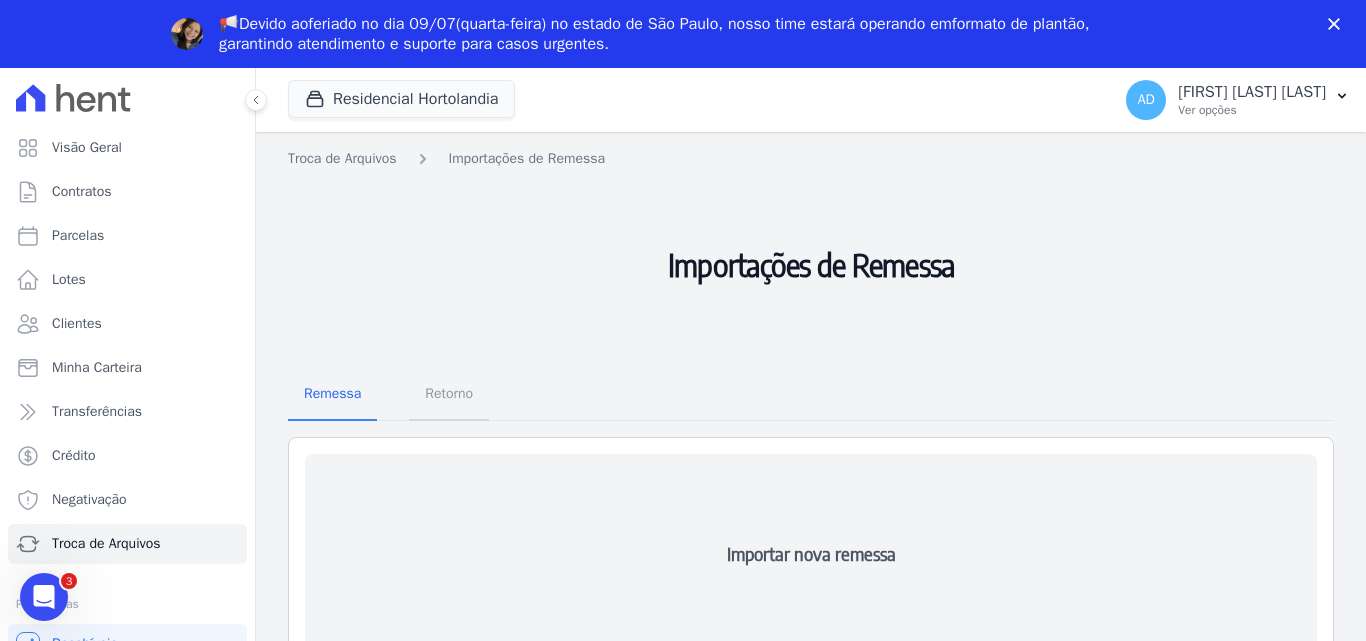 click on "Retorno" at bounding box center [449, 393] 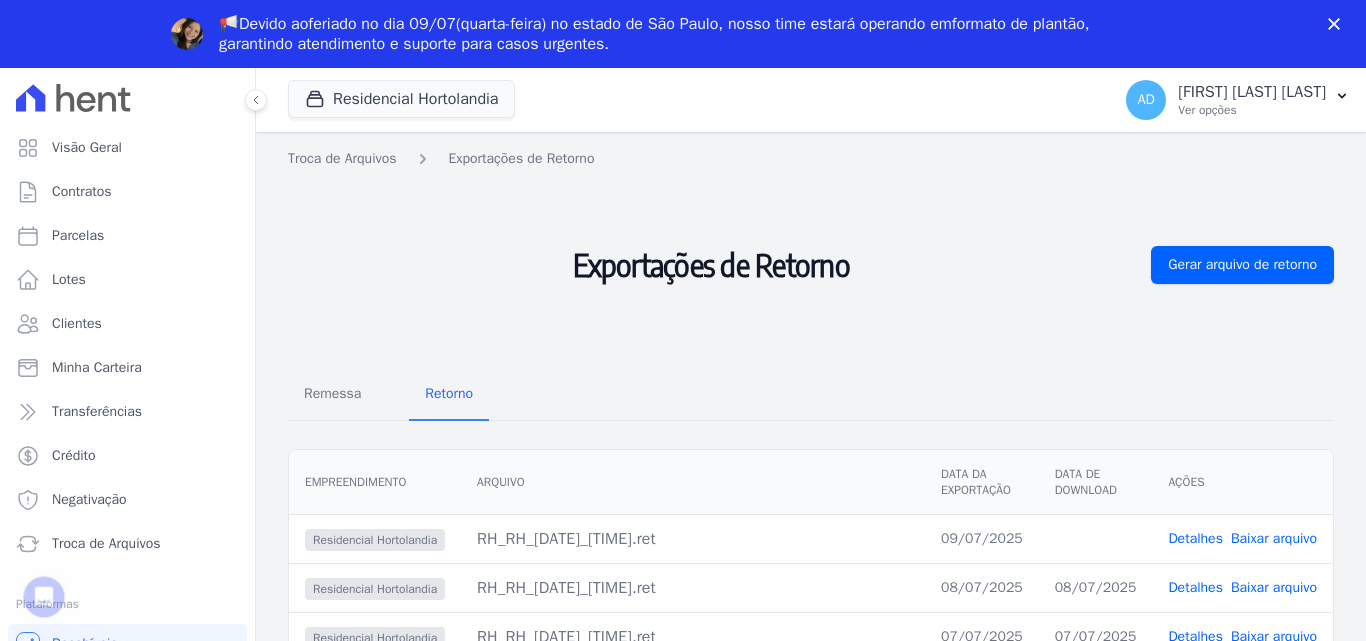 scroll, scrollTop: 0, scrollLeft: 0, axis: both 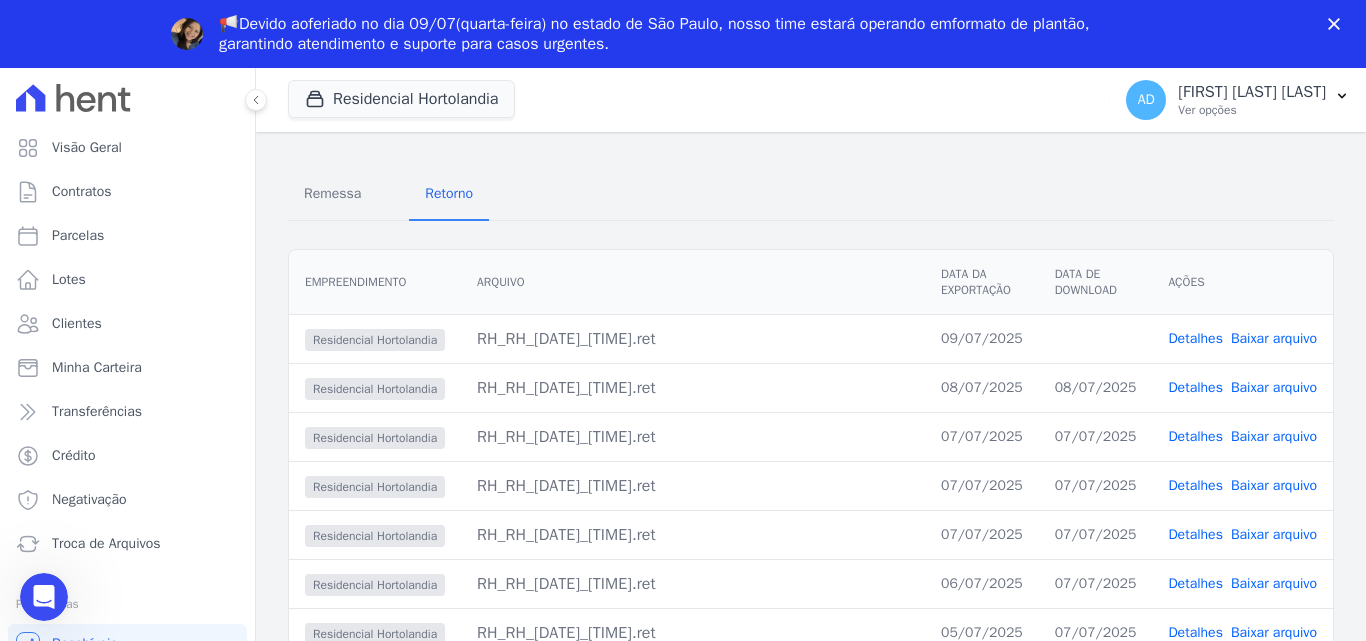 click on "Baixar arquivo" at bounding box center [1274, 338] 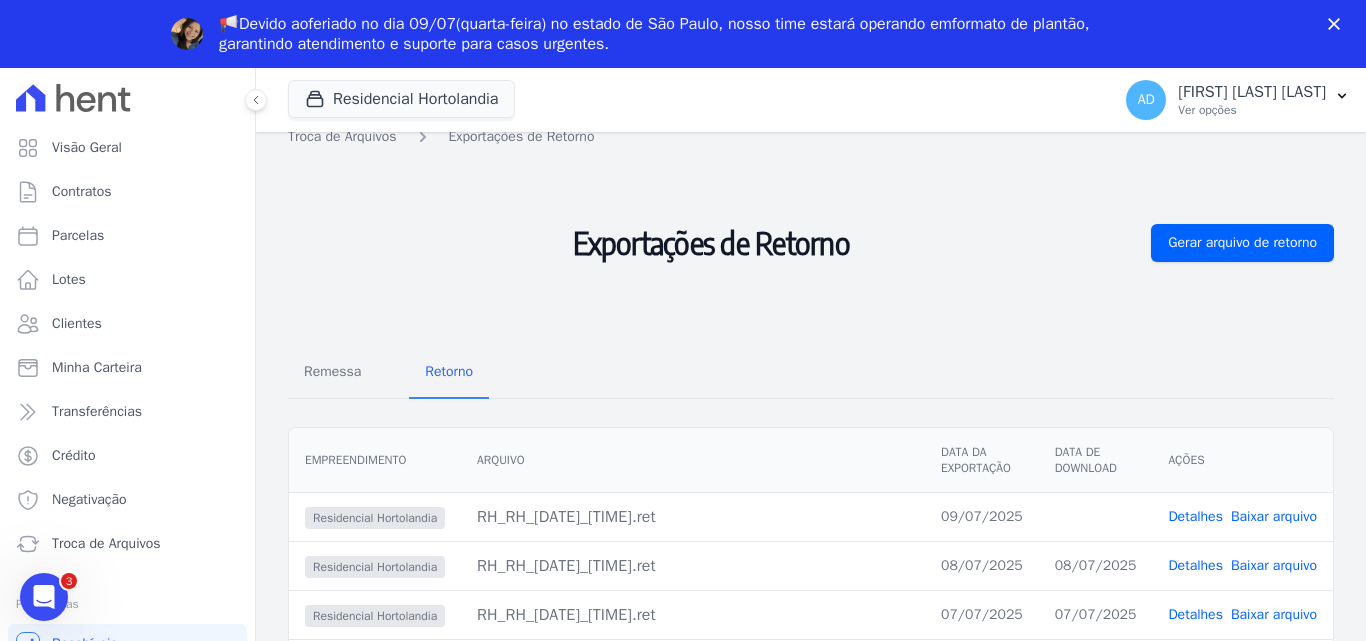 scroll, scrollTop: 0, scrollLeft: 0, axis: both 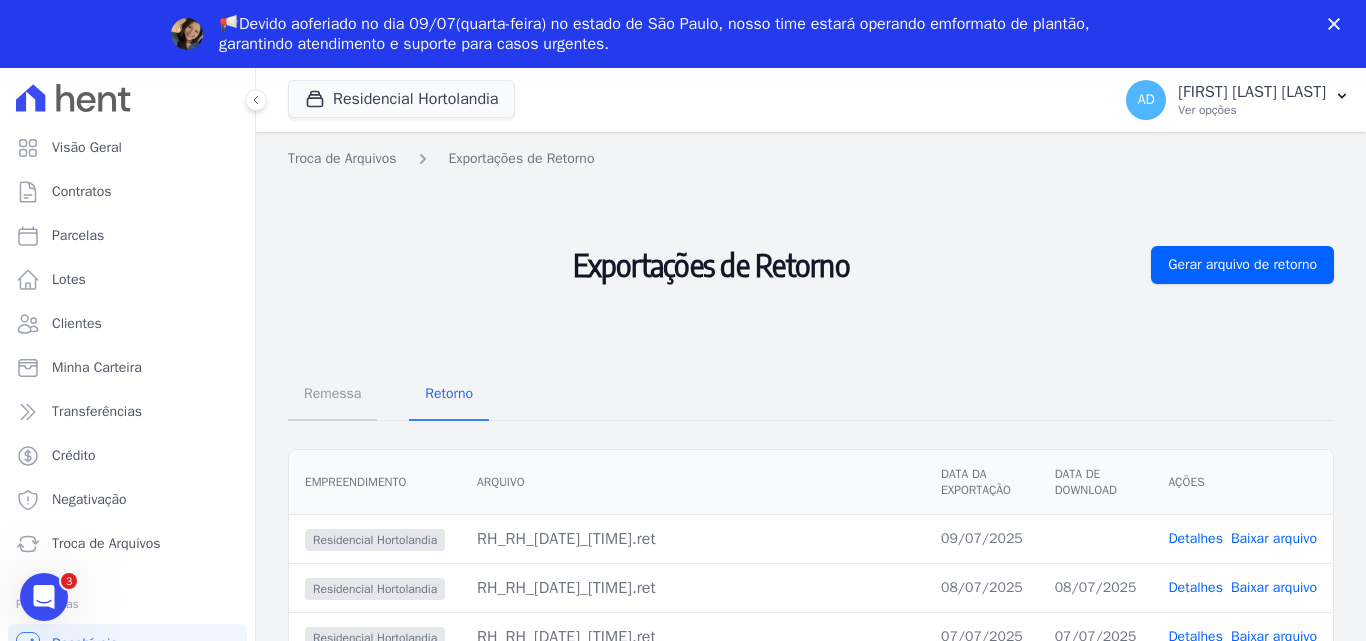 click on "Remessa" at bounding box center (332, 393) 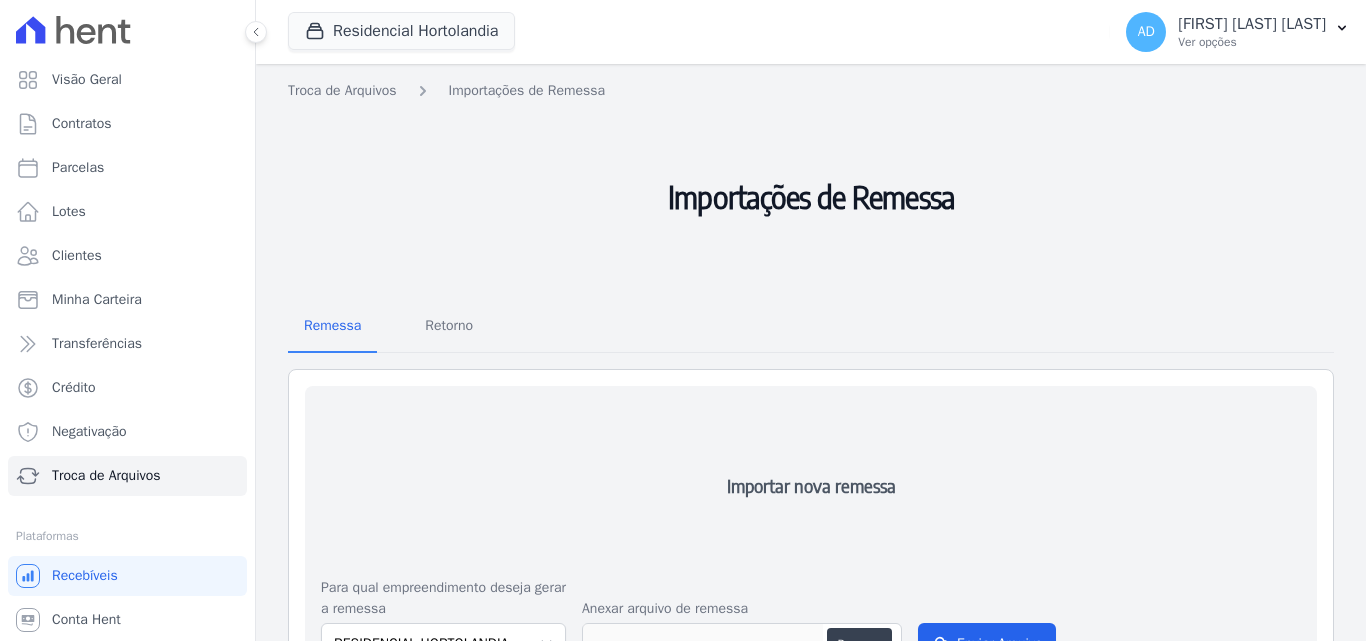 click on "Importar nova remessa
Para qual empreendimento deseja gerar a remessa
RESIDENCIAL HORTOLANDIA
Anexar arquivo de remessa
Procurar
Enviar Arquivo" at bounding box center [811, 535] 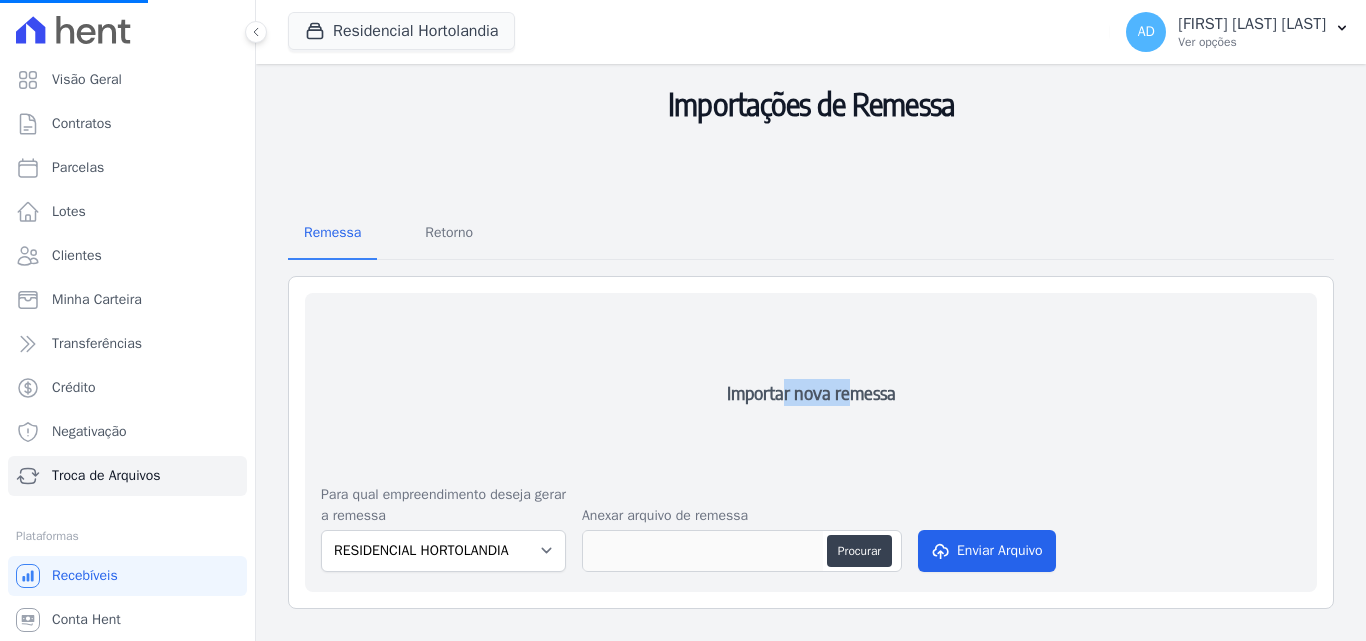 scroll, scrollTop: 200, scrollLeft: 0, axis: vertical 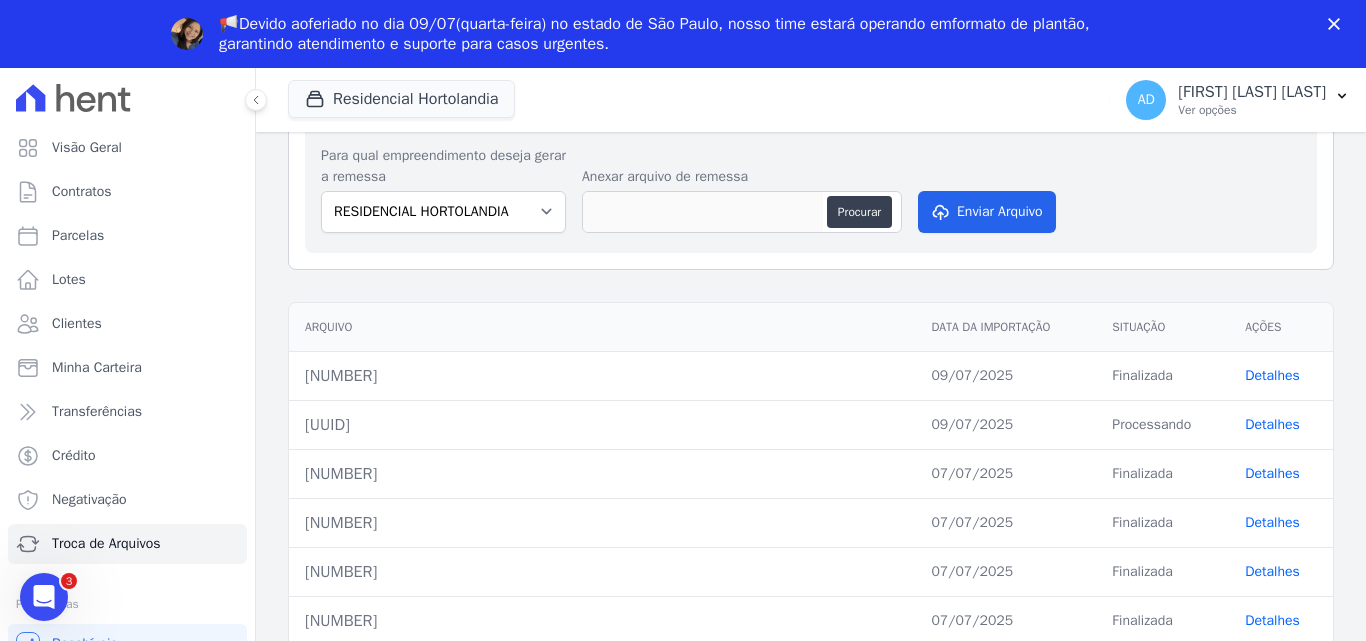 click on "Detalhes" at bounding box center [1272, 375] 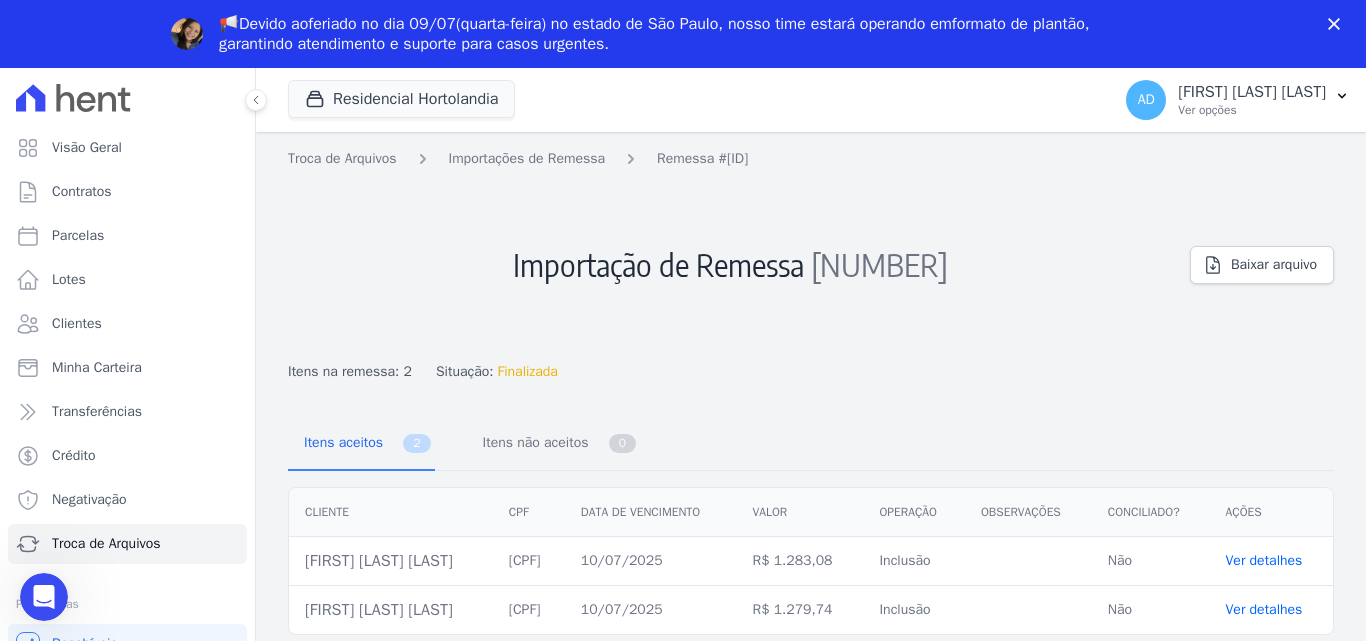scroll, scrollTop: 0, scrollLeft: 0, axis: both 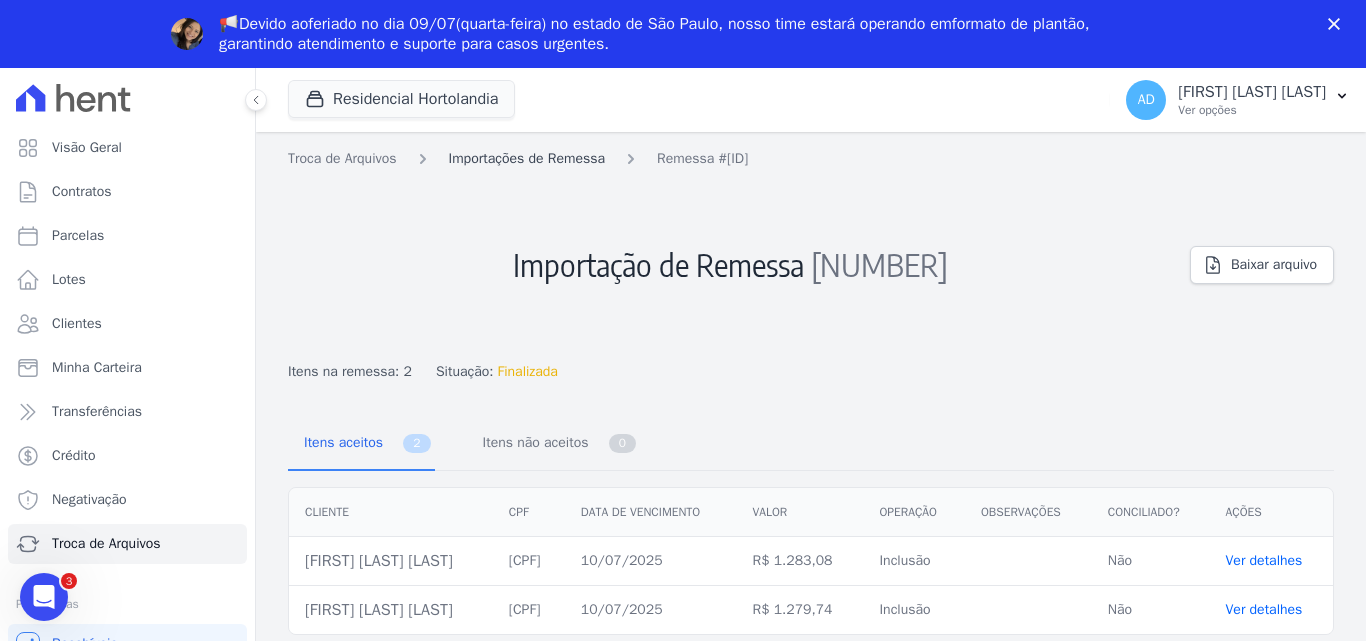 click on "Importações de Remessa" at bounding box center [527, 158] 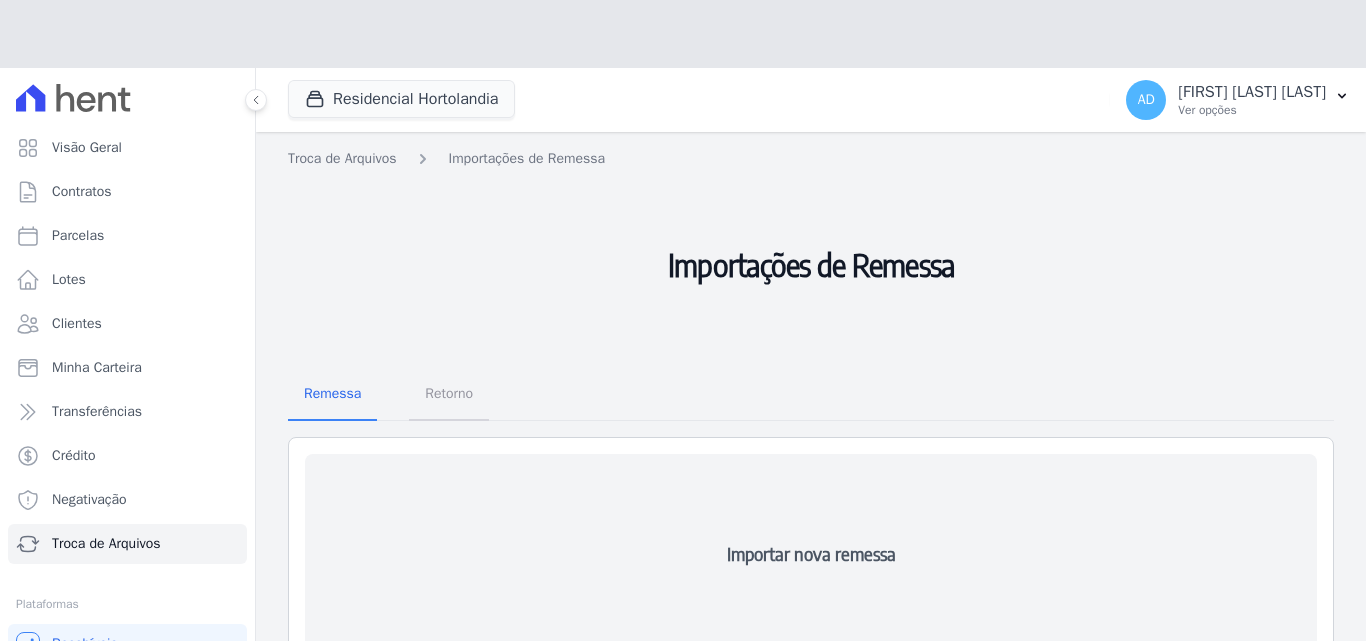 click on "Troca de Arquivos
Importações de Remessa
Importações de Remessa
Remessa
Retorno
Importar nova remessa
Para qual empreendimento deseja gerar a remessa
RESIDENCIAL HORTOLANDIA
Anexar arquivo de remessa
Procurar
Enviar Arquivo" at bounding box center [811, 780] 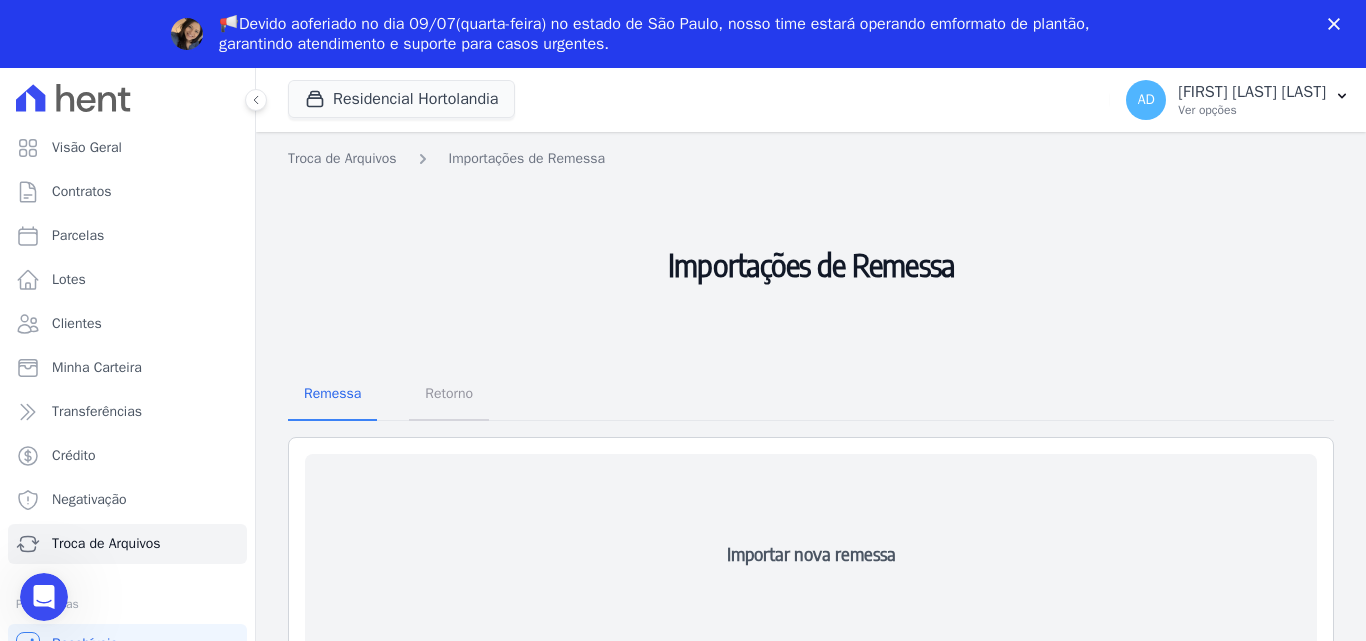 scroll, scrollTop: 0, scrollLeft: 0, axis: both 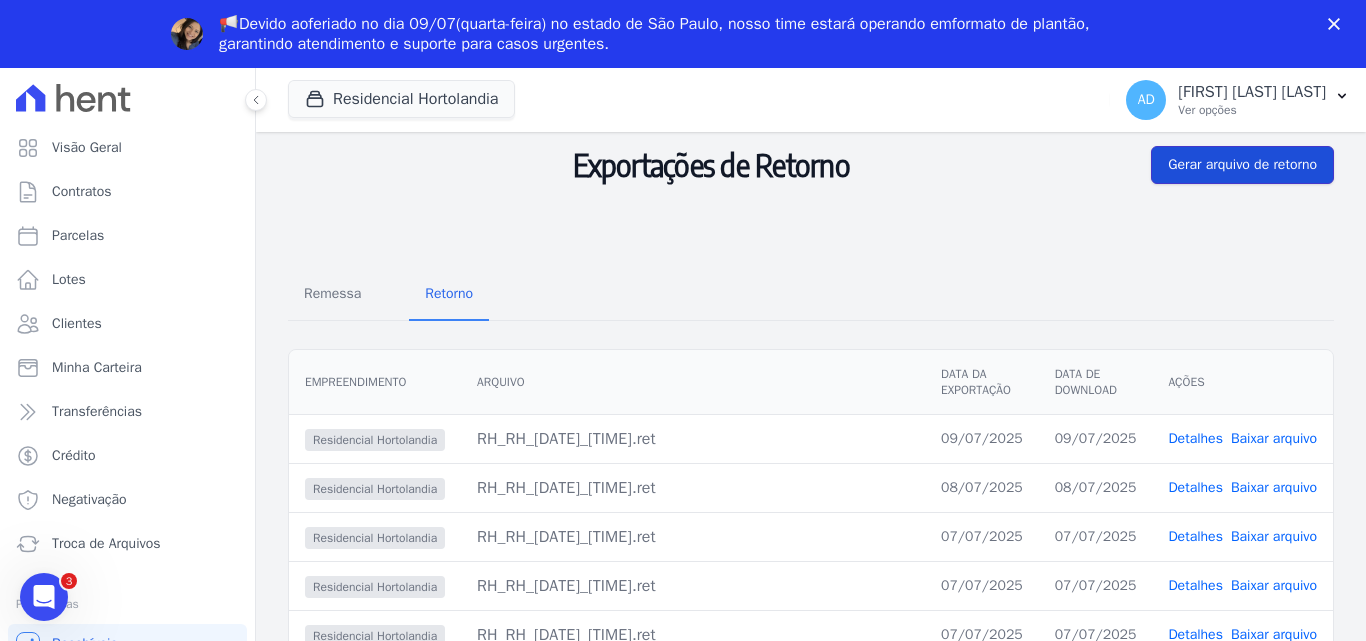 click on "Gerar arquivo de retorno" at bounding box center [1242, 165] 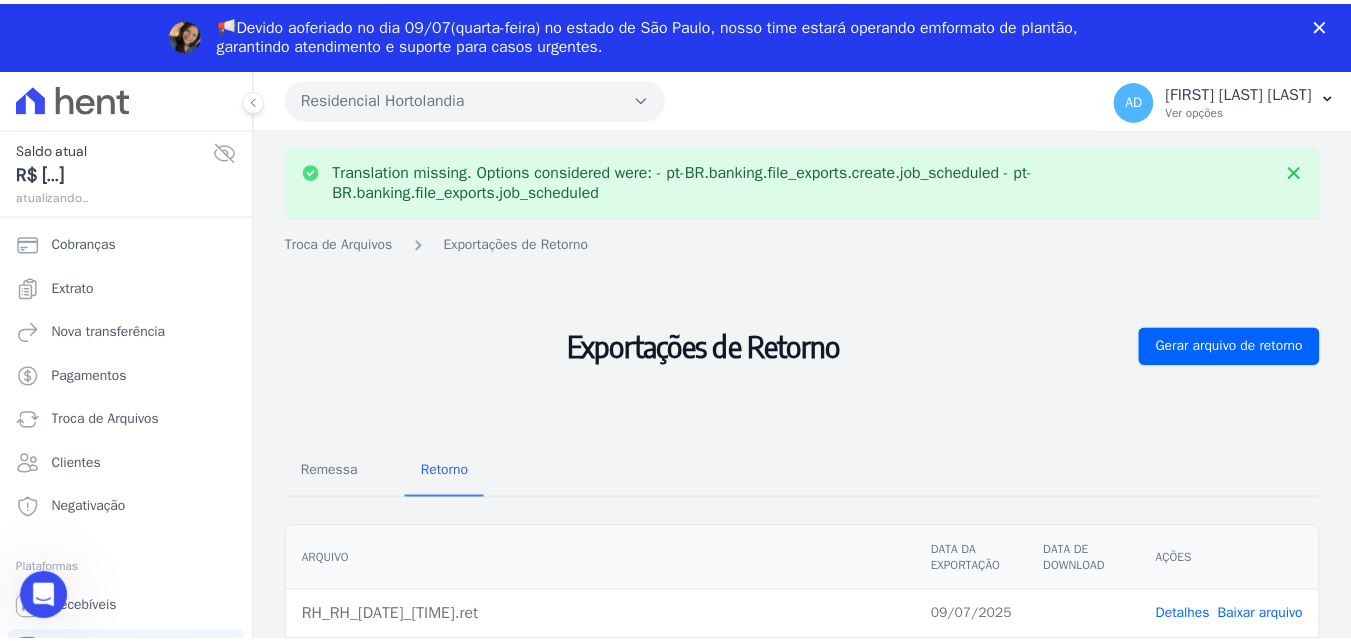 scroll, scrollTop: 0, scrollLeft: 0, axis: both 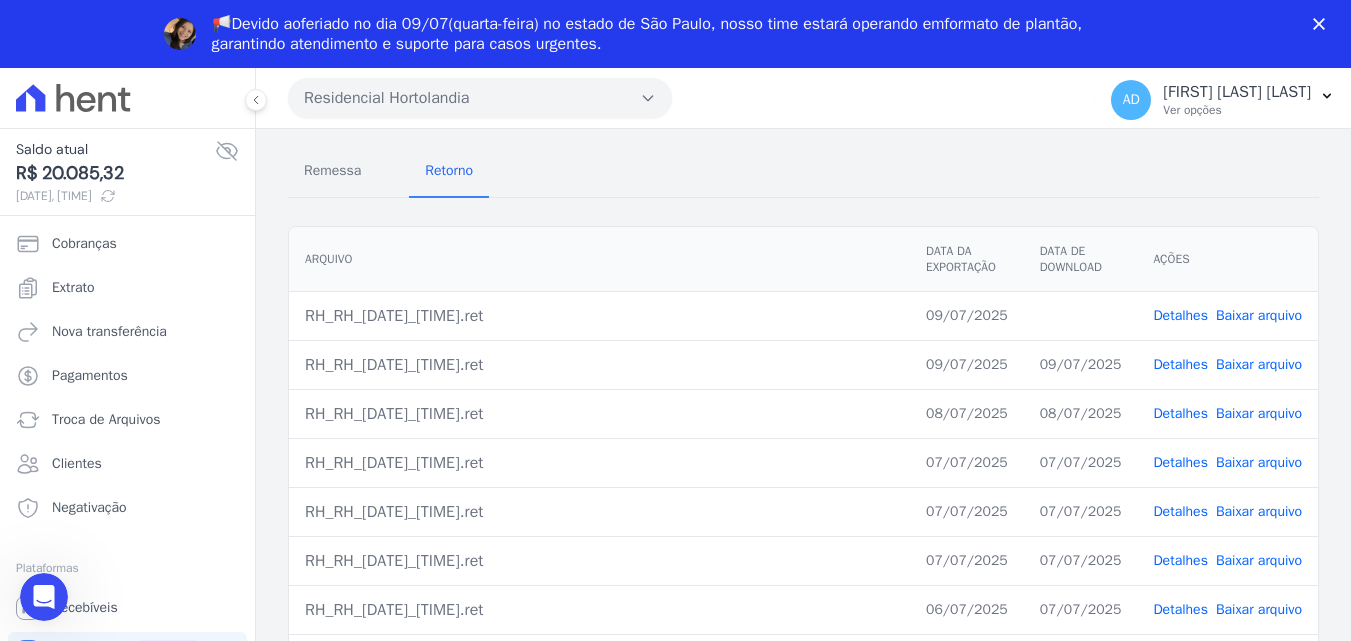 click on "Baixar arquivo" at bounding box center [1259, 315] 